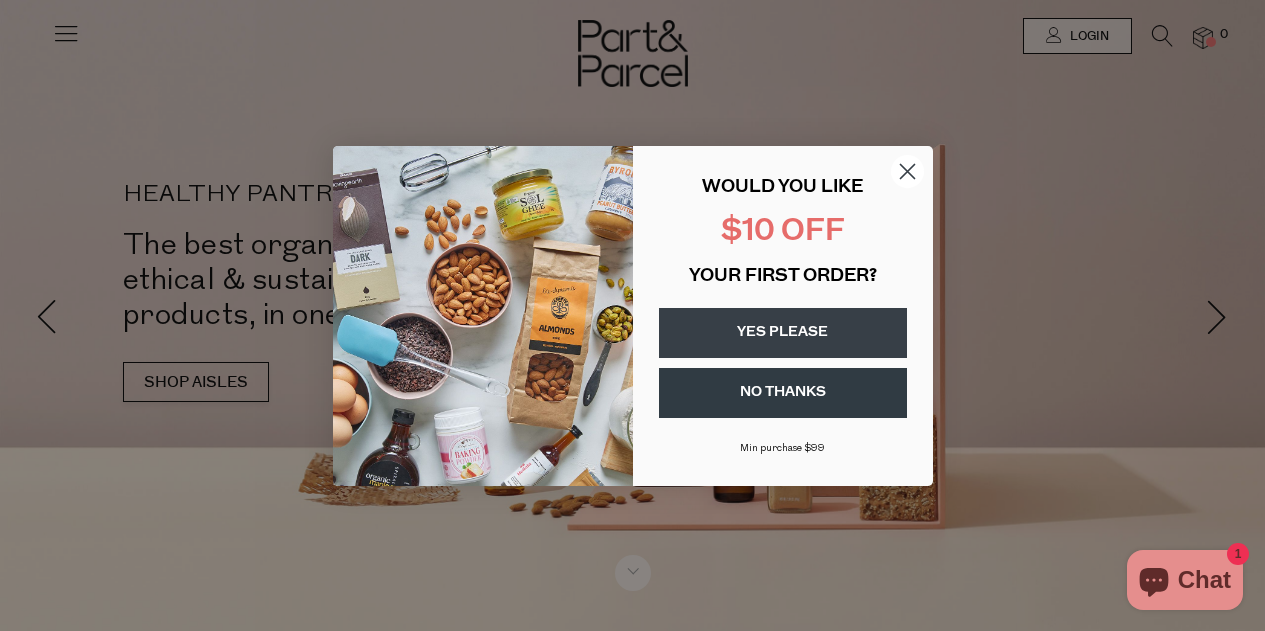 scroll, scrollTop: 0, scrollLeft: 0, axis: both 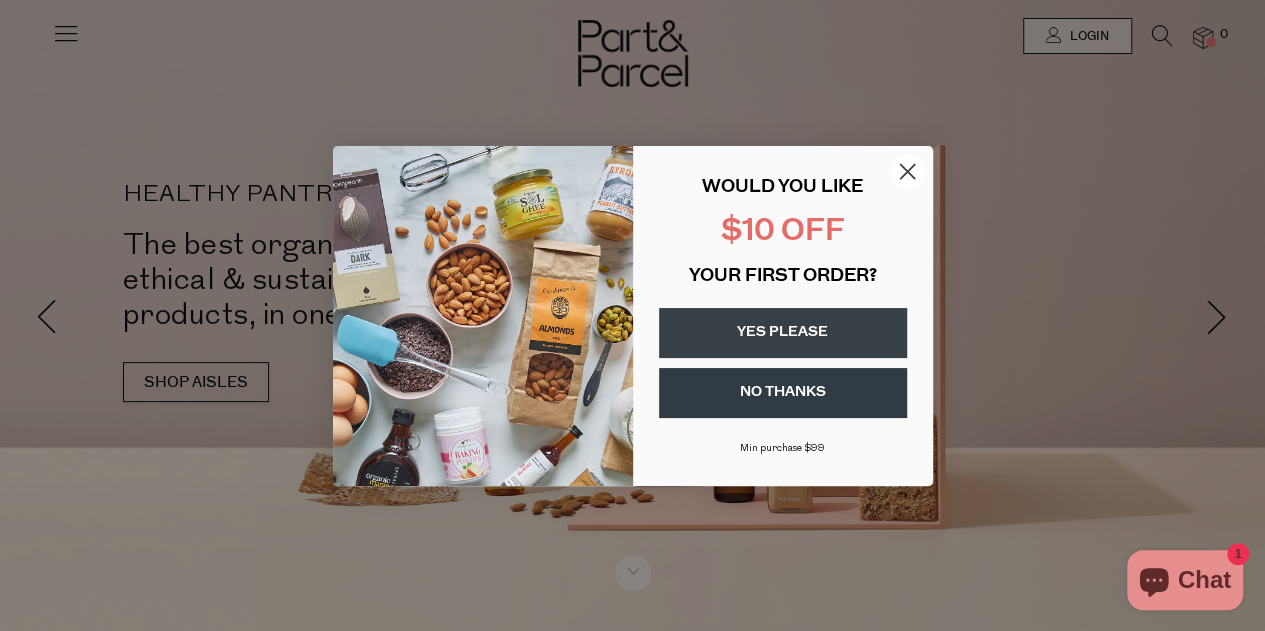 click 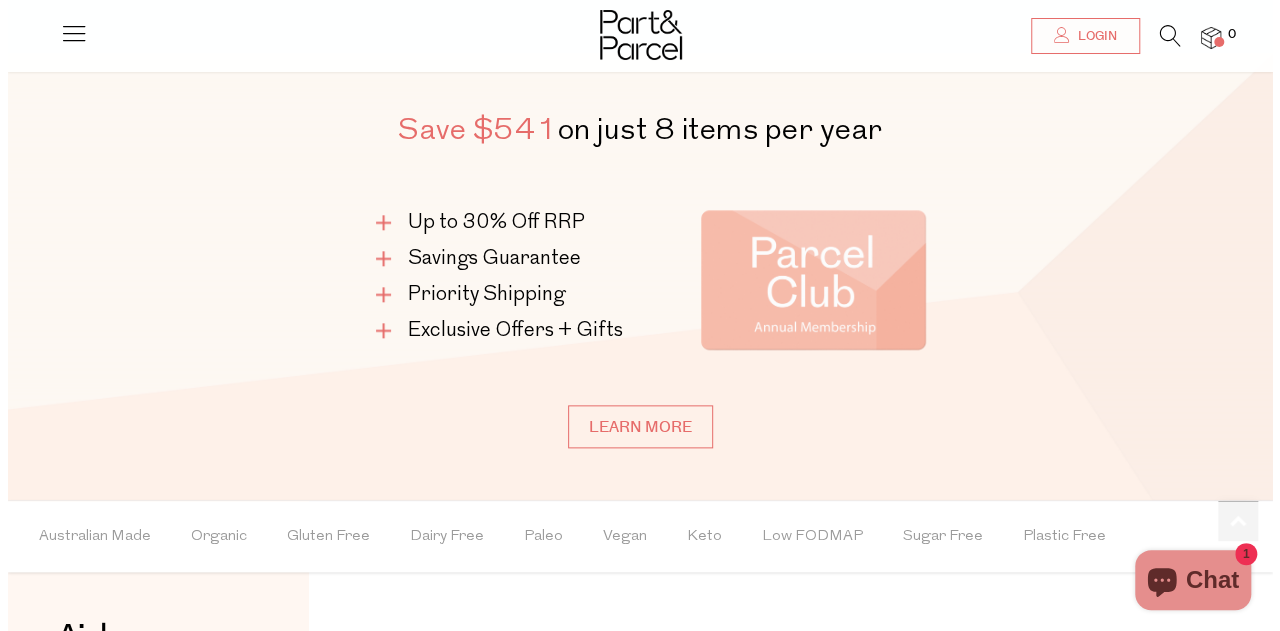 scroll, scrollTop: 1000, scrollLeft: 0, axis: vertical 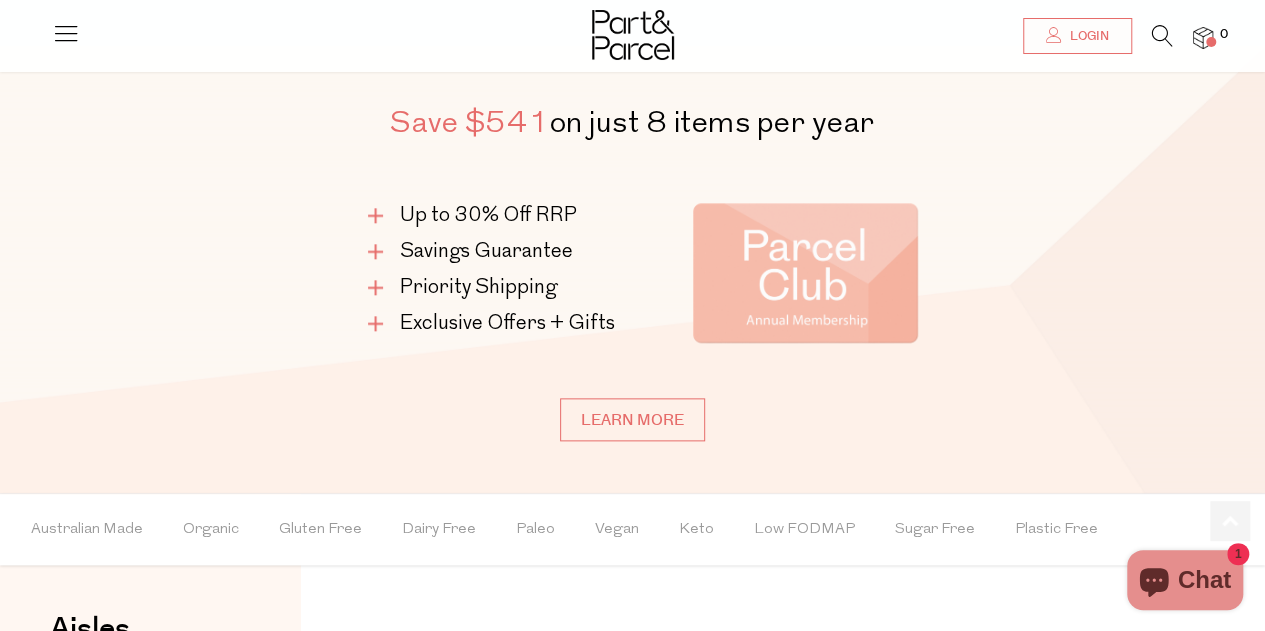 click at bounding box center (66, 33) 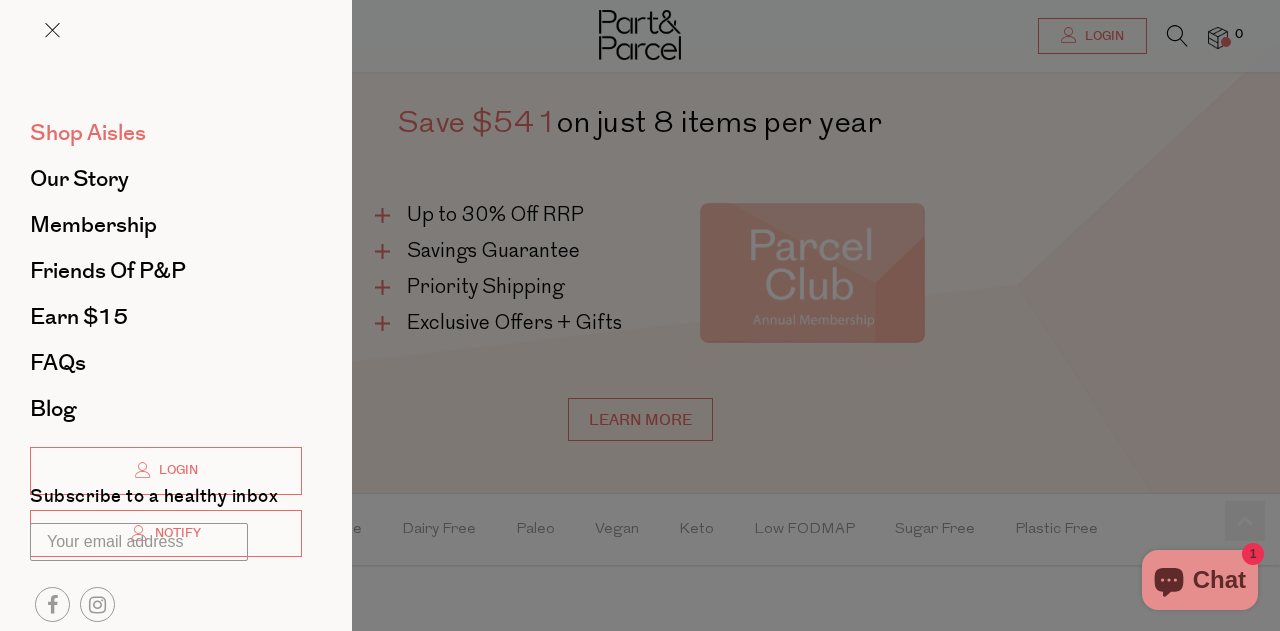 click on "Shop Aisles" at bounding box center (166, 133) 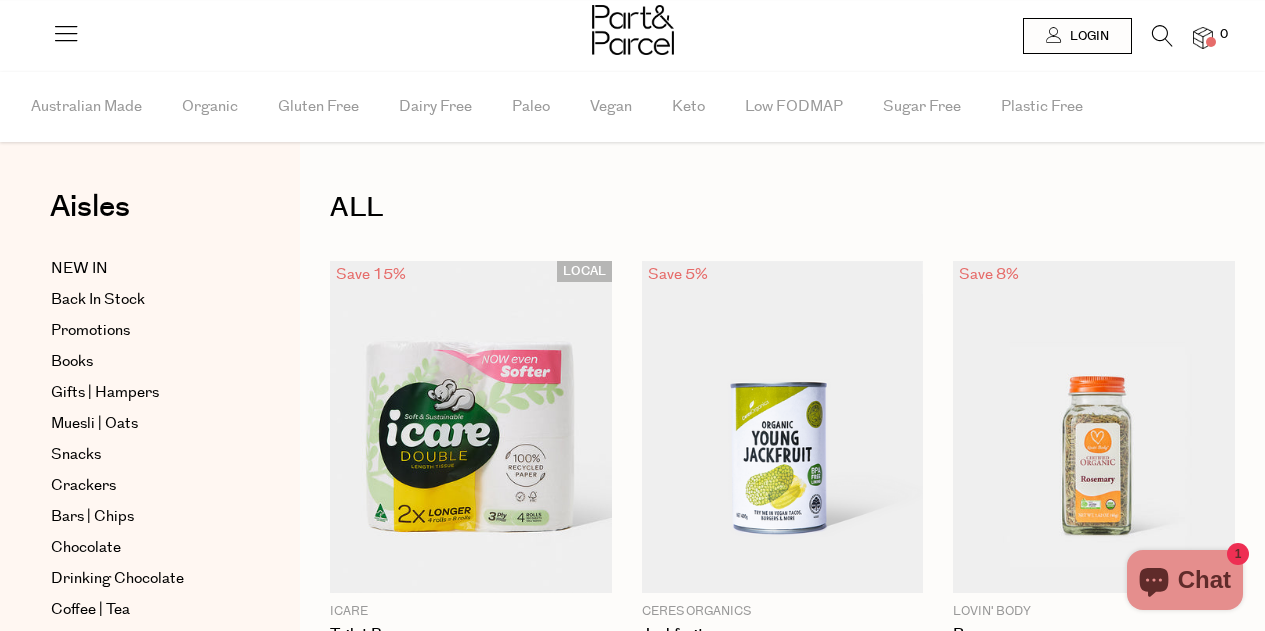 scroll, scrollTop: 0, scrollLeft: 0, axis: both 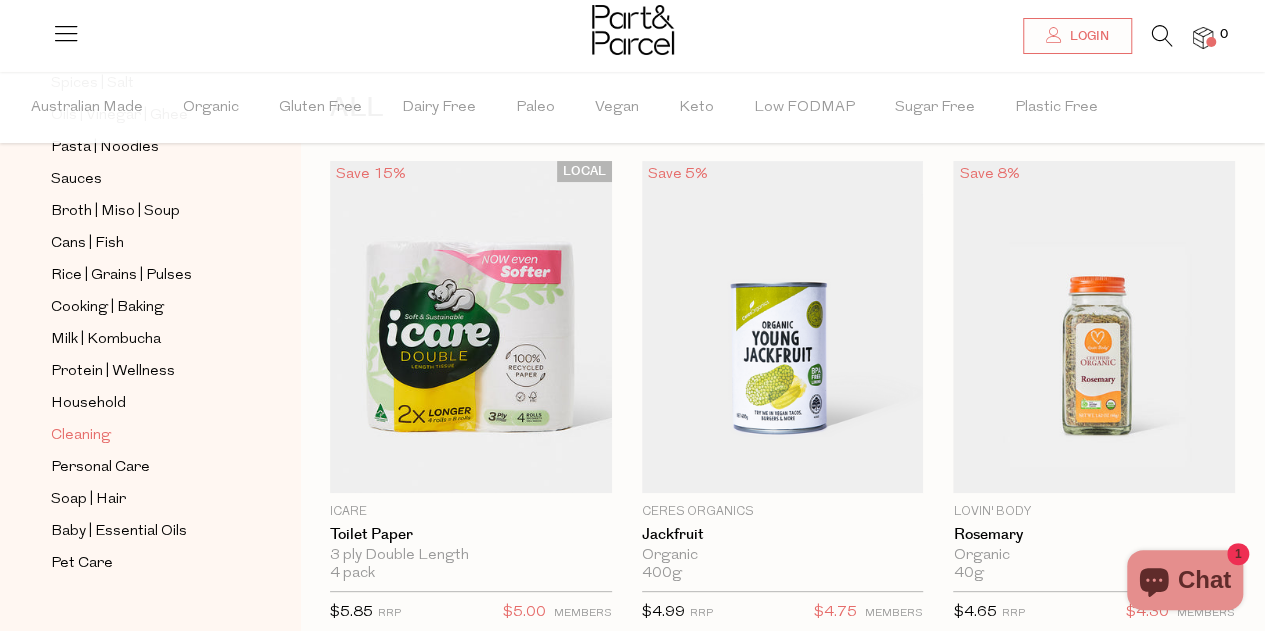 click on "Cleaning" at bounding box center [142, 435] 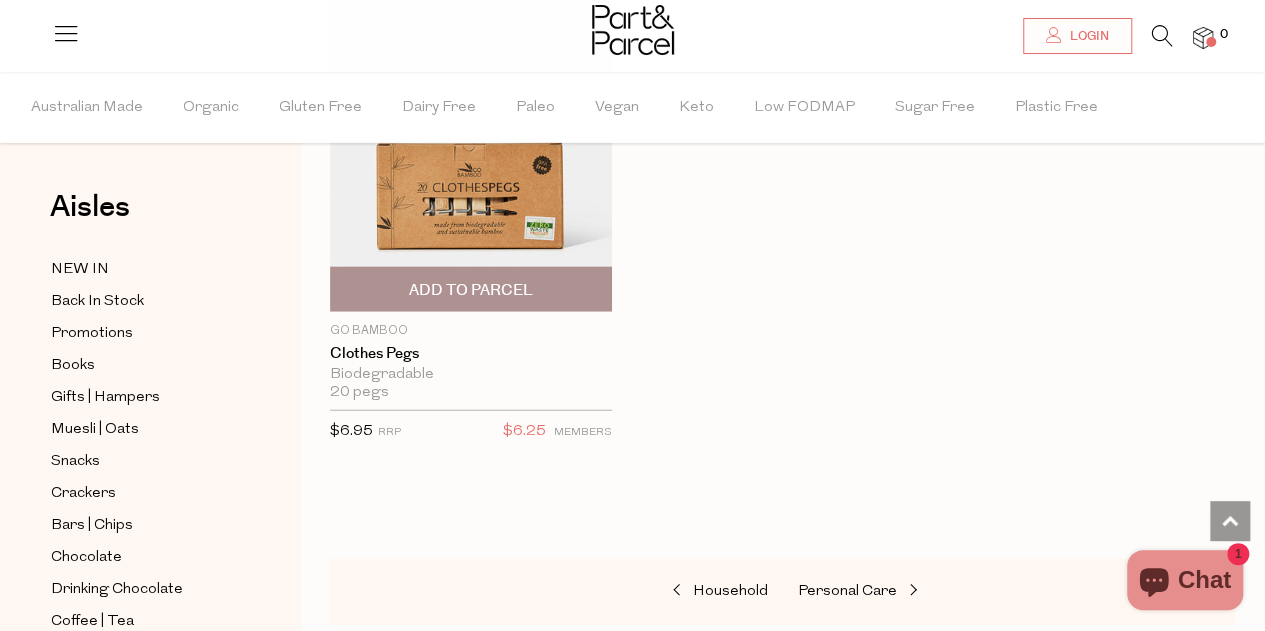 scroll, scrollTop: 2400, scrollLeft: 0, axis: vertical 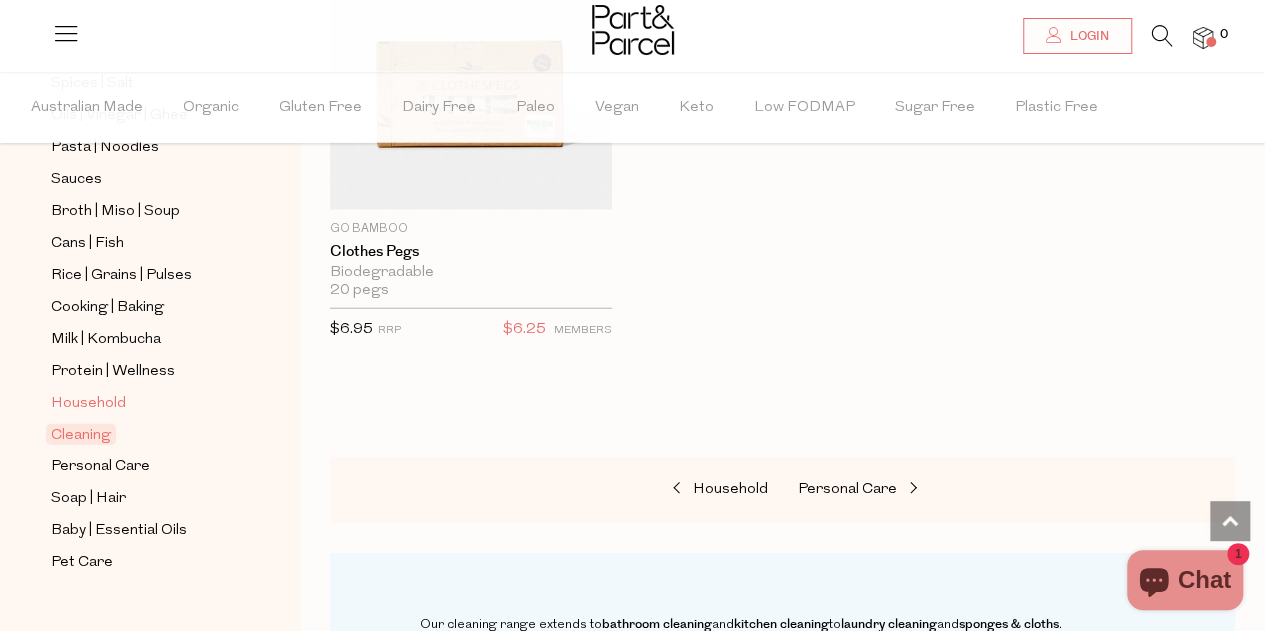 click on "Household" at bounding box center (88, 404) 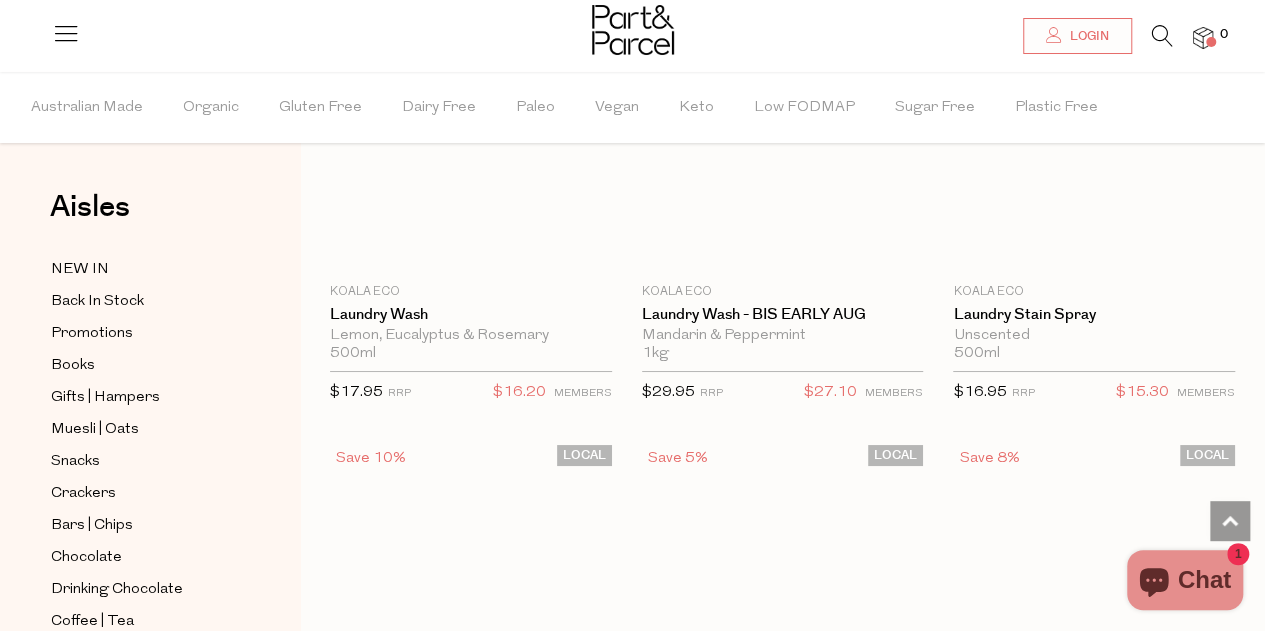 scroll, scrollTop: 7600, scrollLeft: 0, axis: vertical 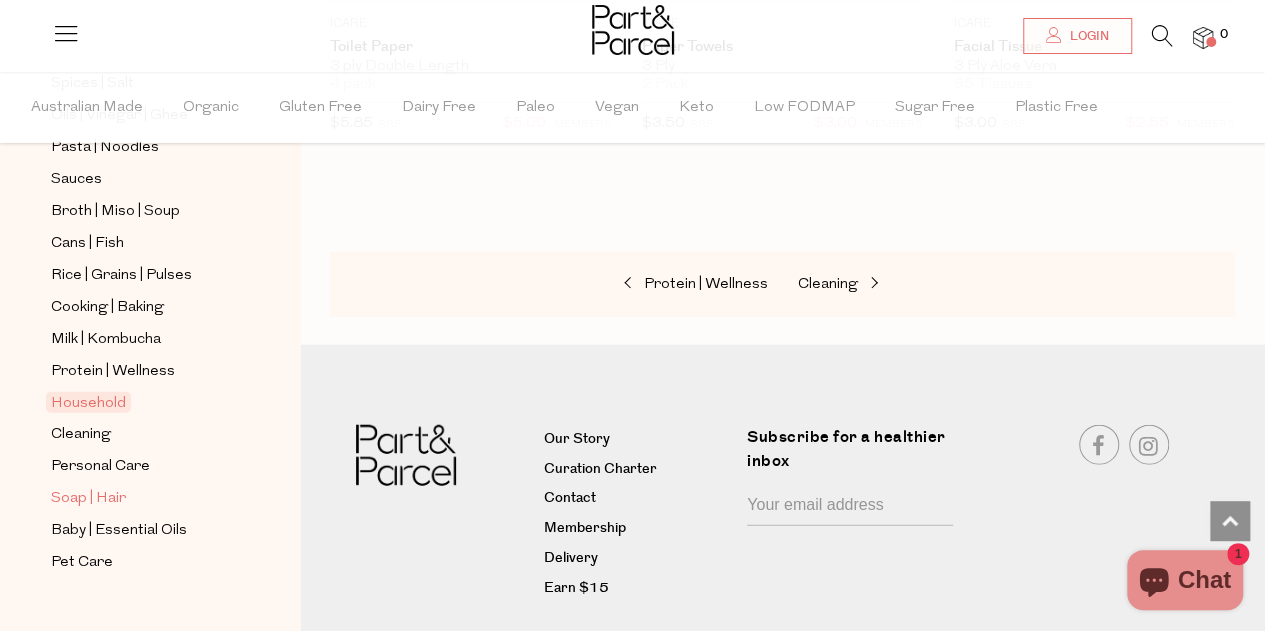 click on "Soap | Hair" at bounding box center [88, 499] 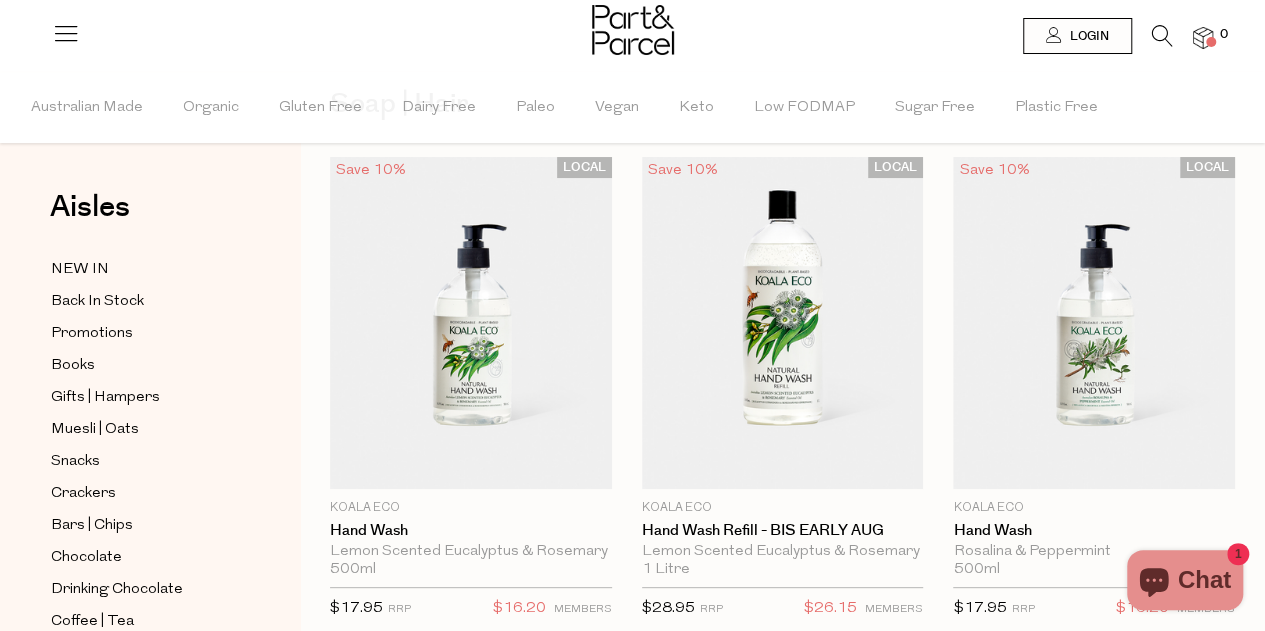 scroll, scrollTop: 0, scrollLeft: 0, axis: both 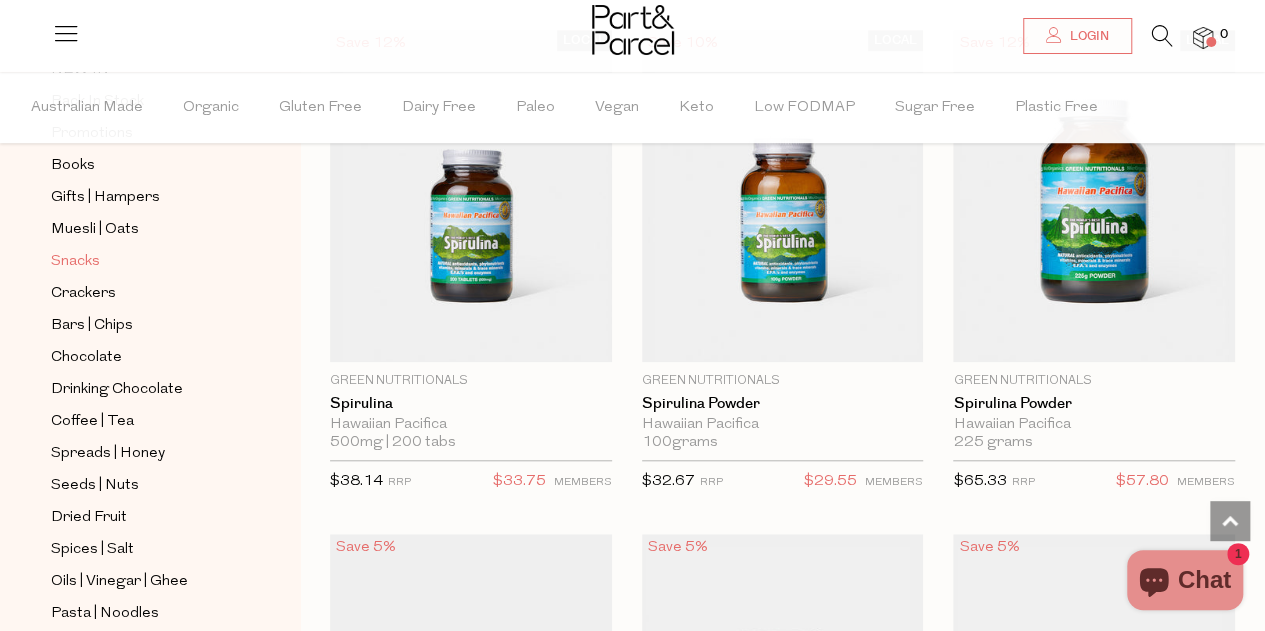 click on "Snacks" at bounding box center (75, 262) 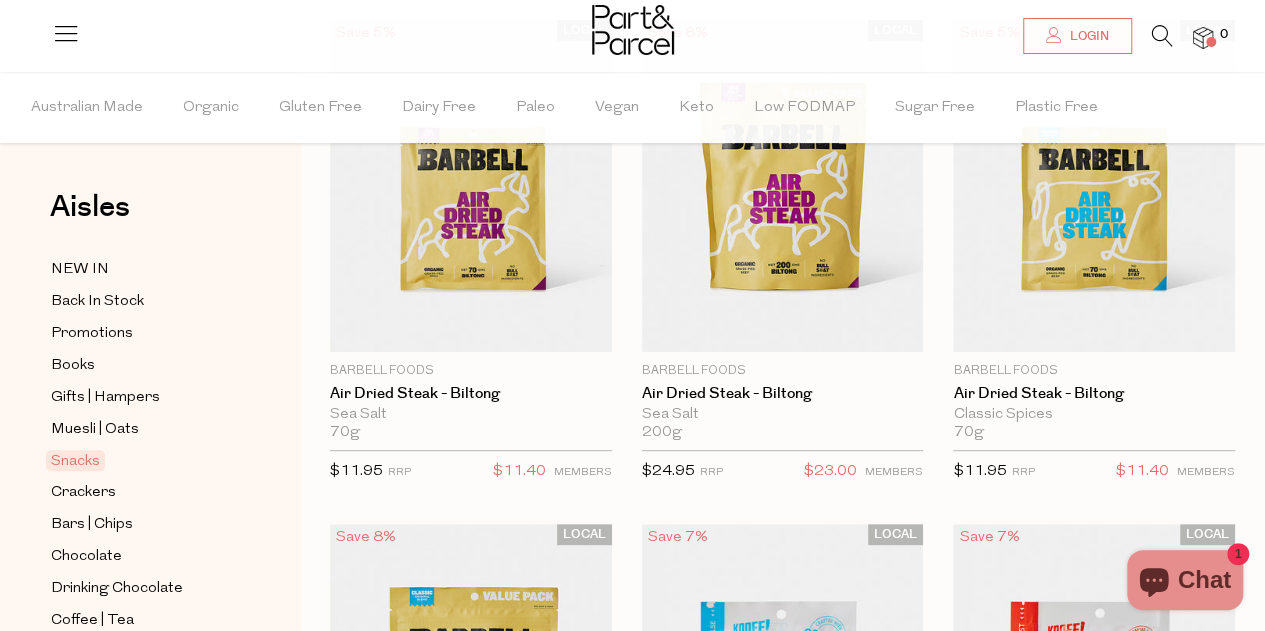 scroll, scrollTop: 0, scrollLeft: 0, axis: both 